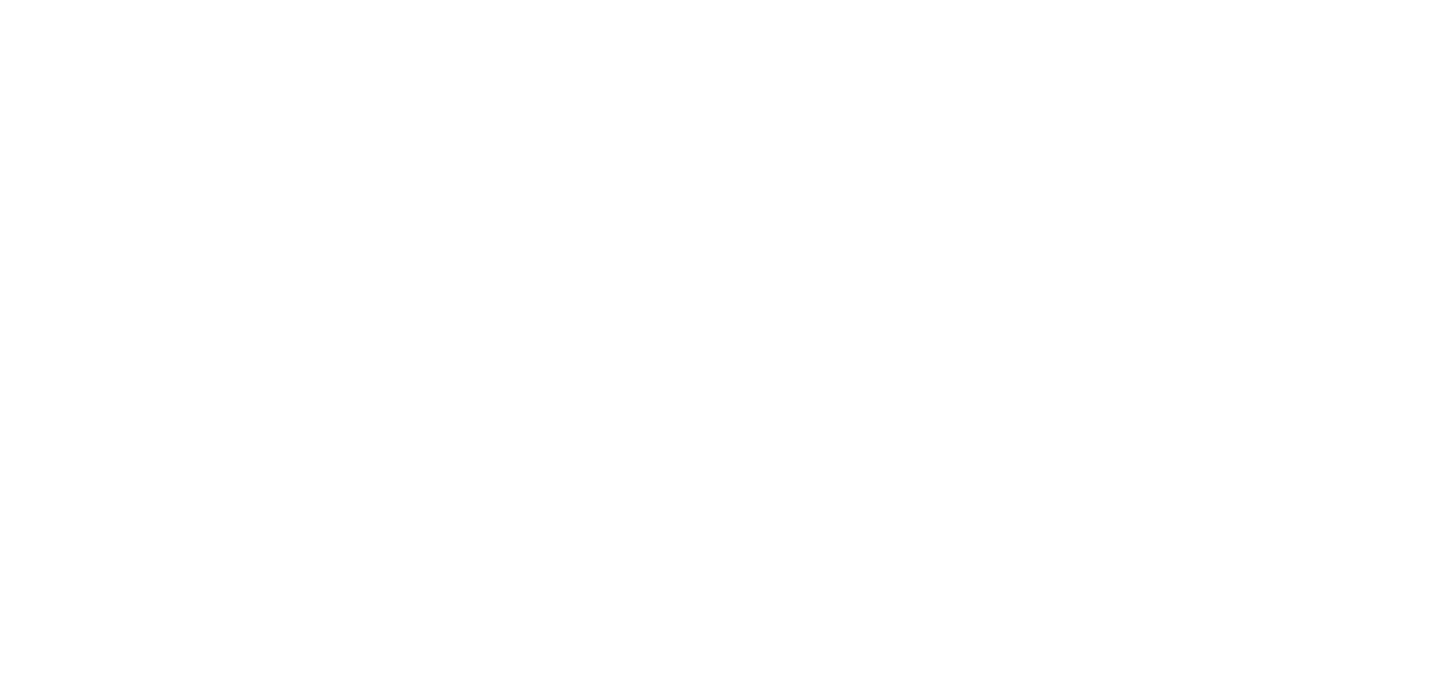 scroll, scrollTop: 0, scrollLeft: 0, axis: both 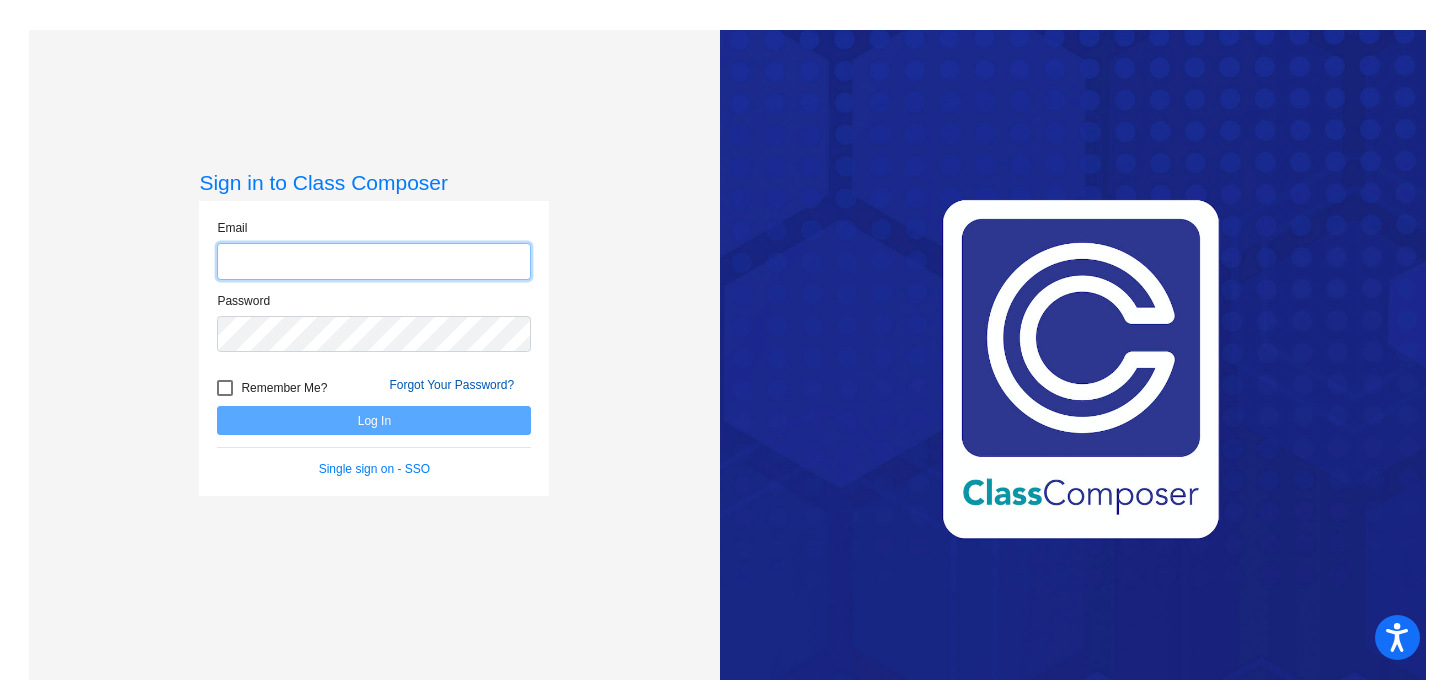 type on "[USERNAME]@[DOMAIN]" 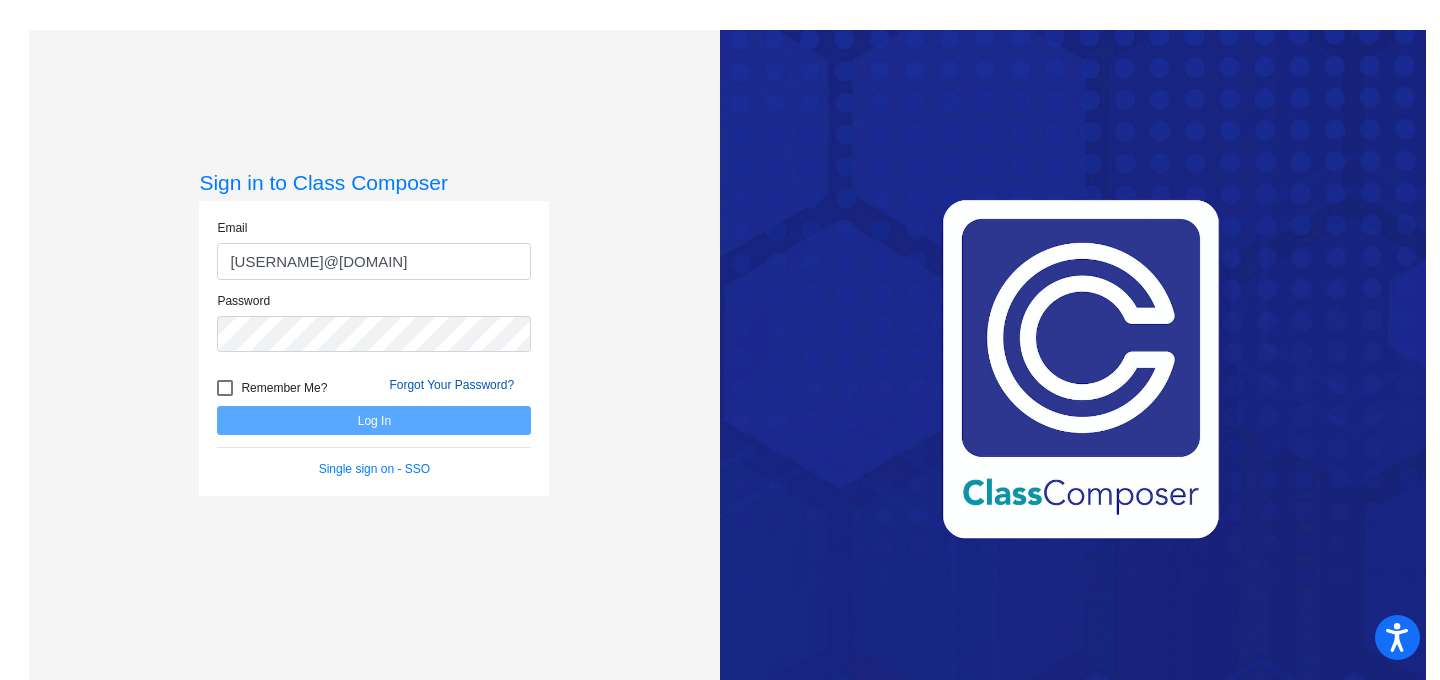 click on "Forgot Your Password?" 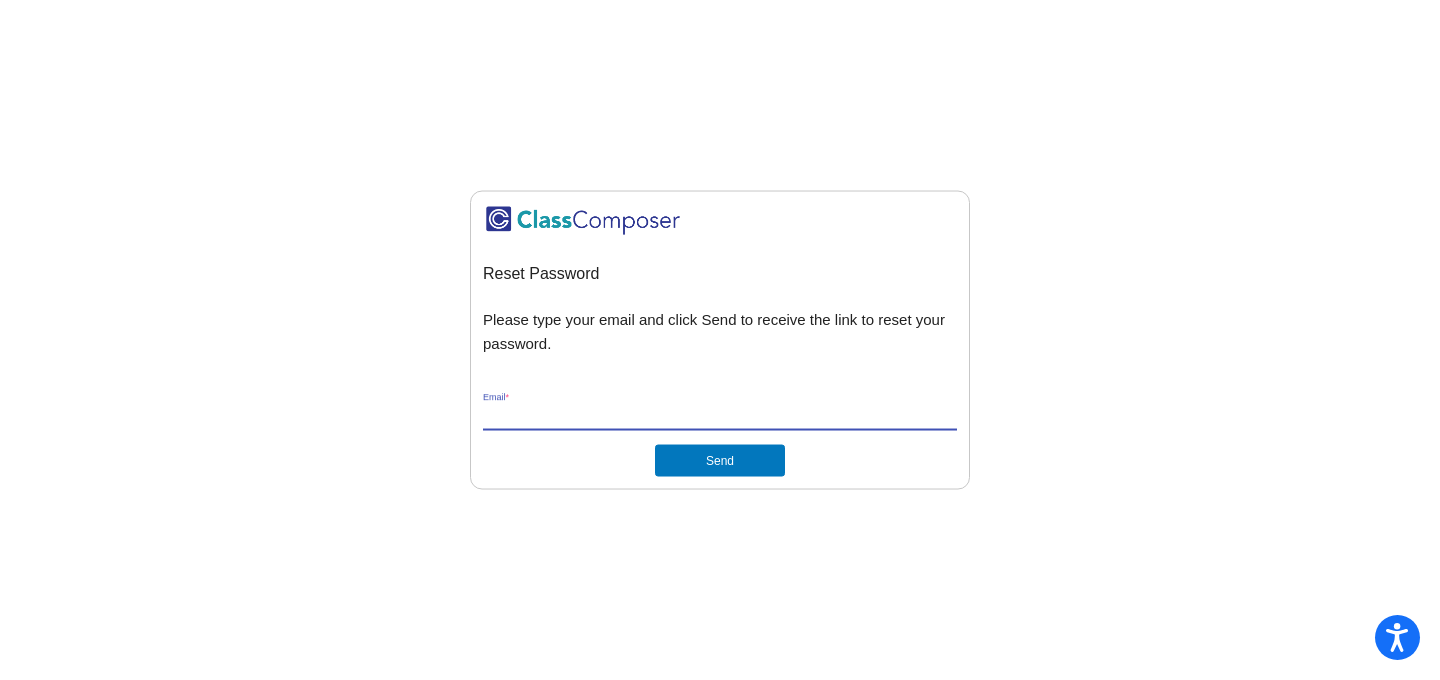 click on "Email  *" at bounding box center (720, 415) 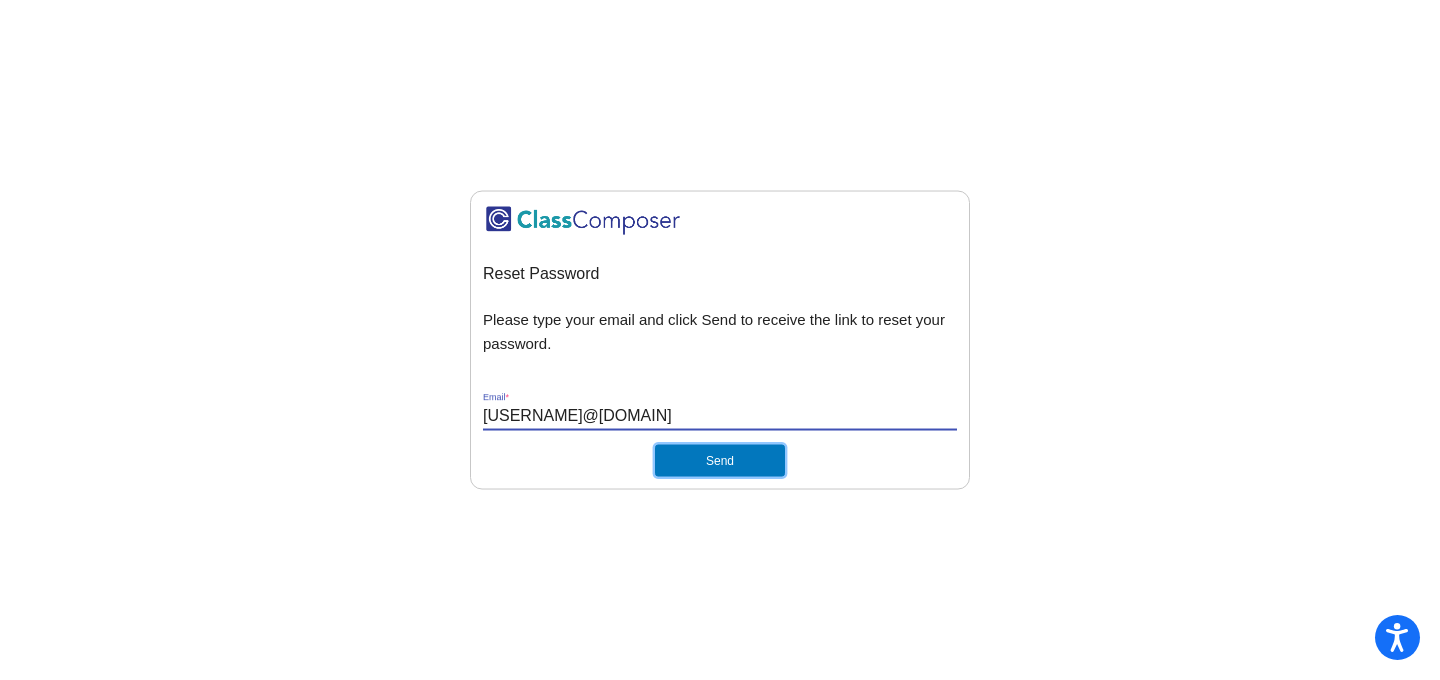 click on "Send" 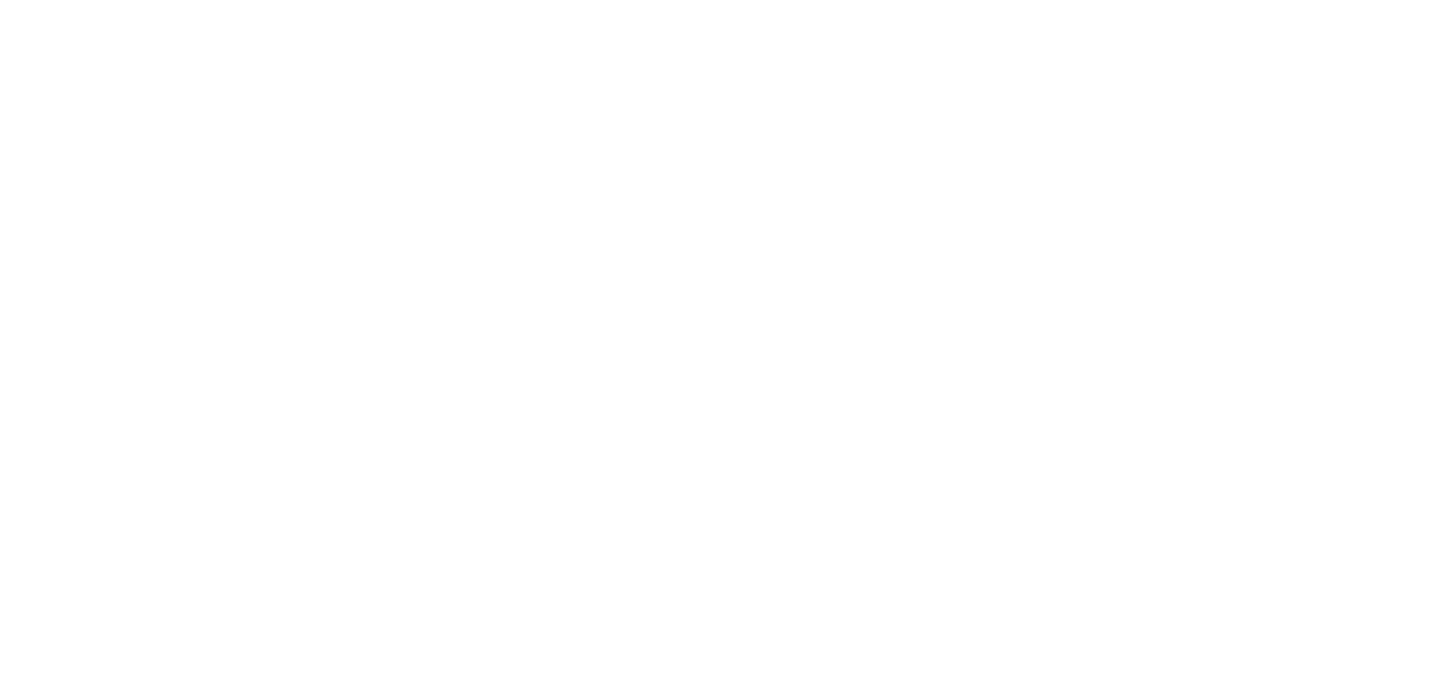 scroll, scrollTop: 0, scrollLeft: 0, axis: both 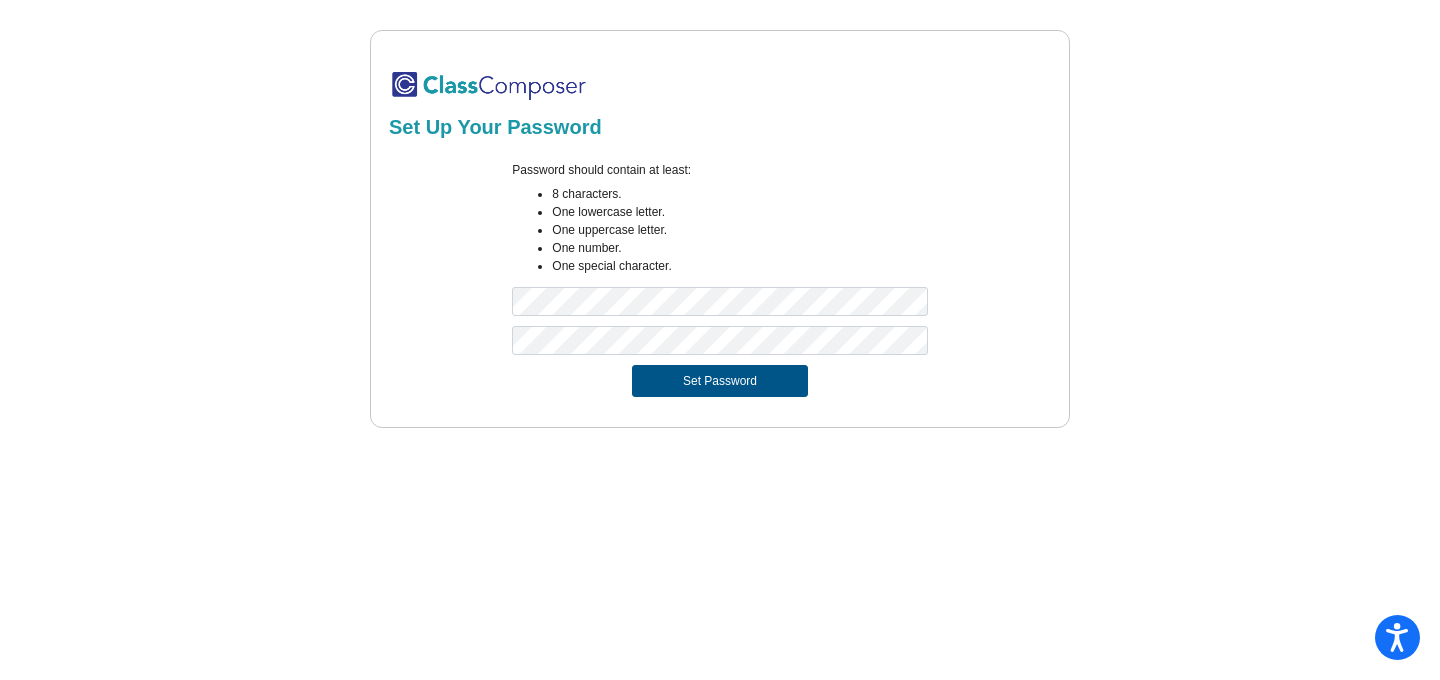 click on "Set Password" at bounding box center (720, 381) 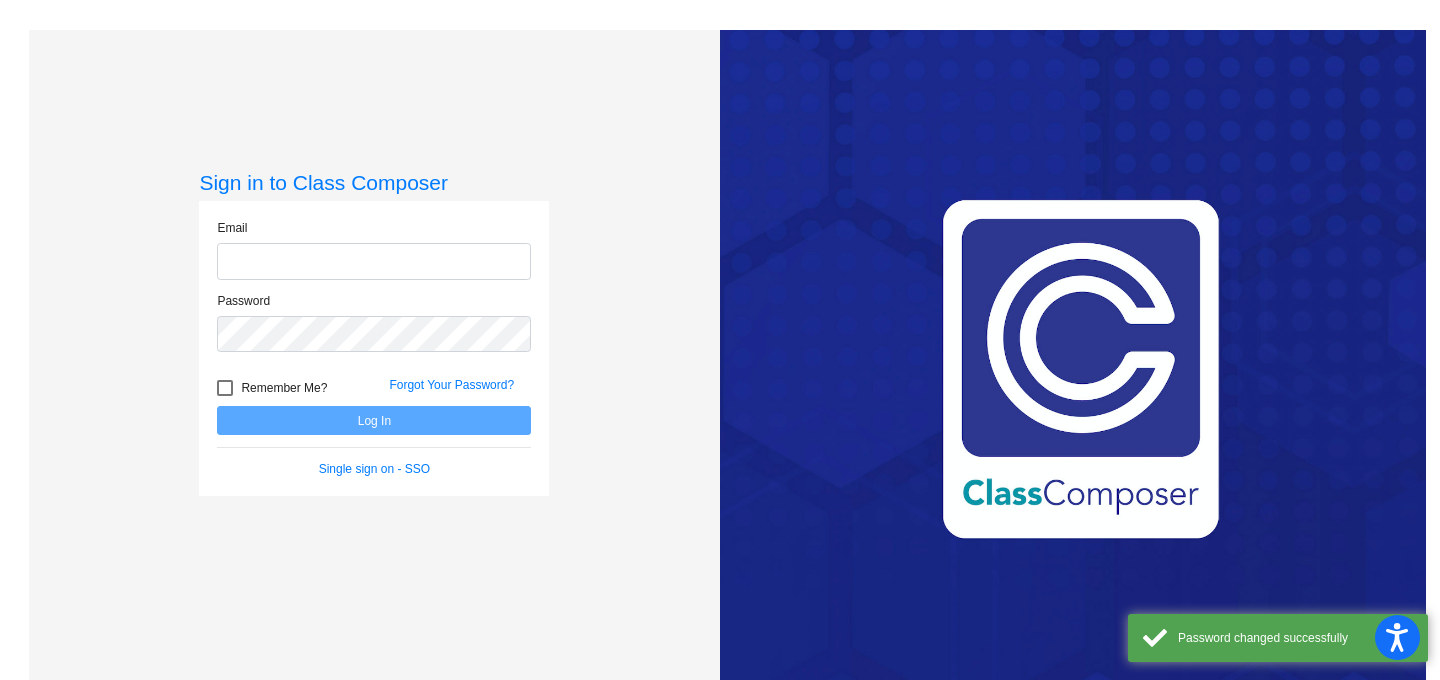 type on "[EMAIL]" 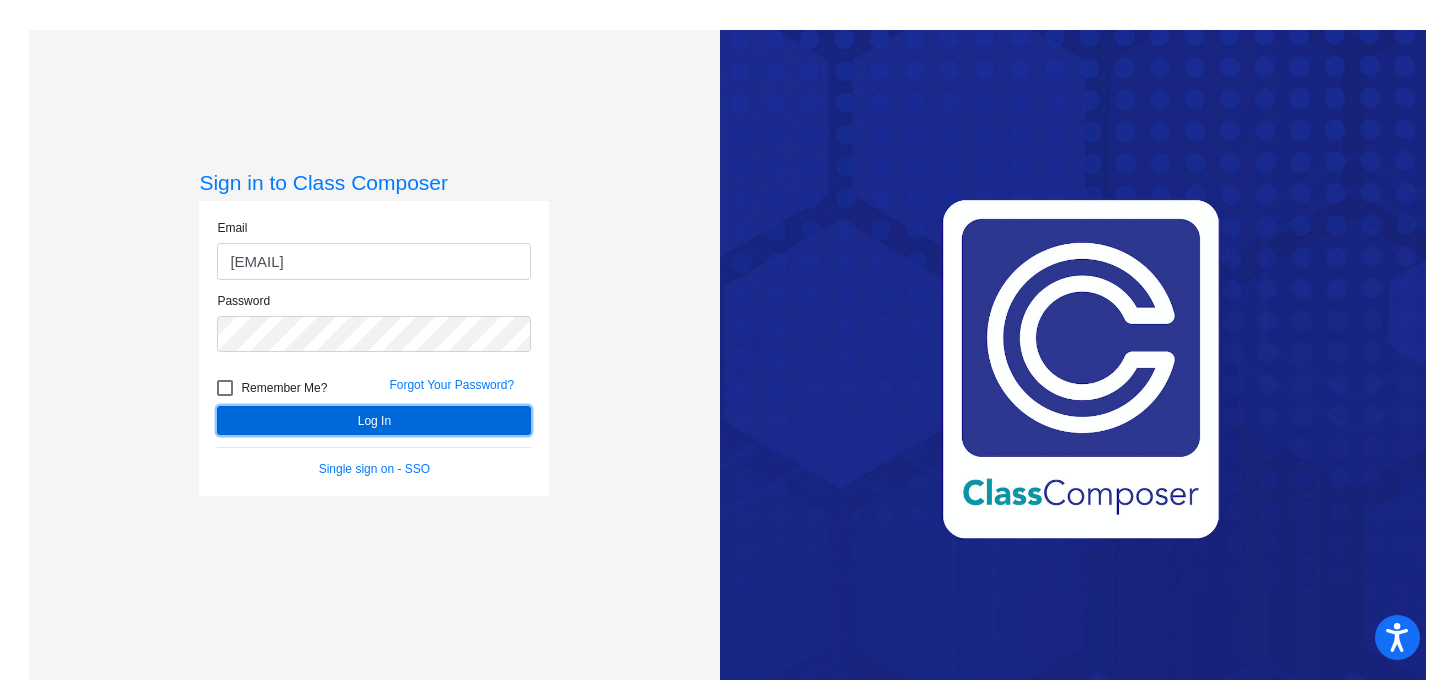 click on "Log In" 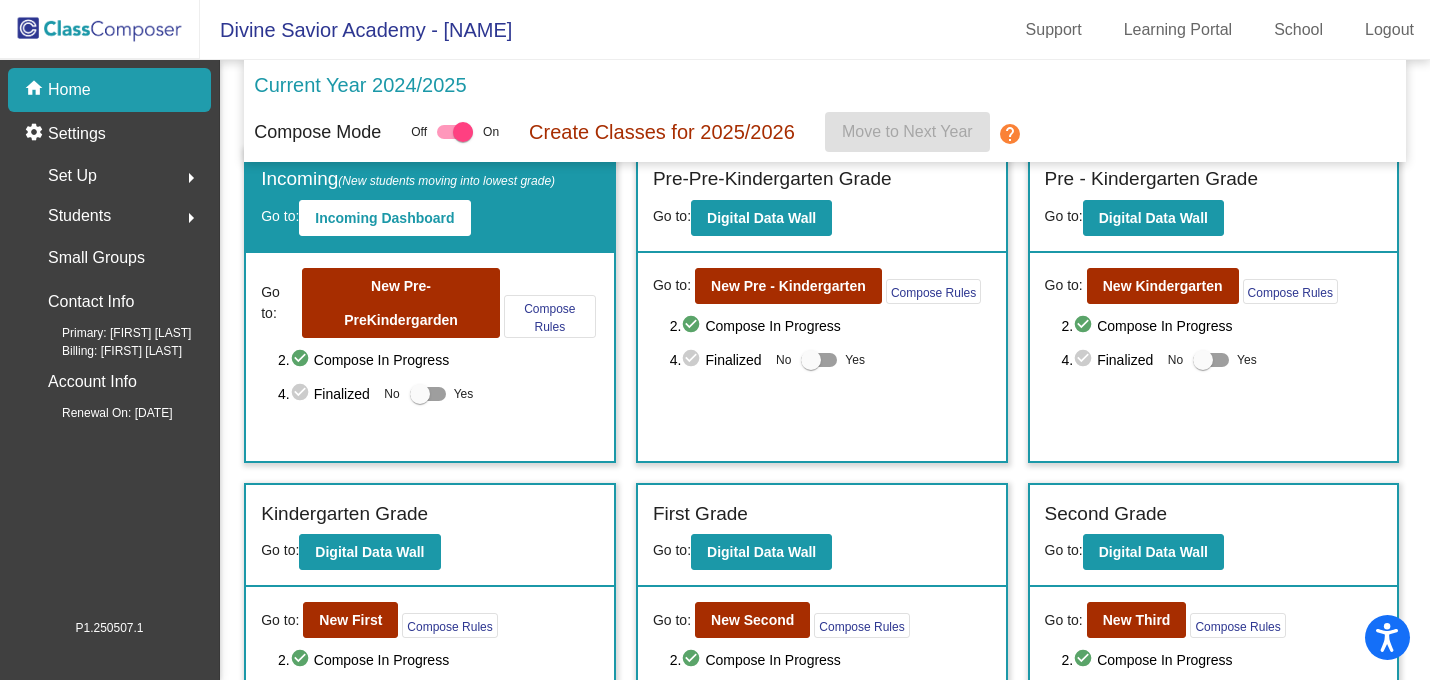scroll, scrollTop: 18, scrollLeft: 0, axis: vertical 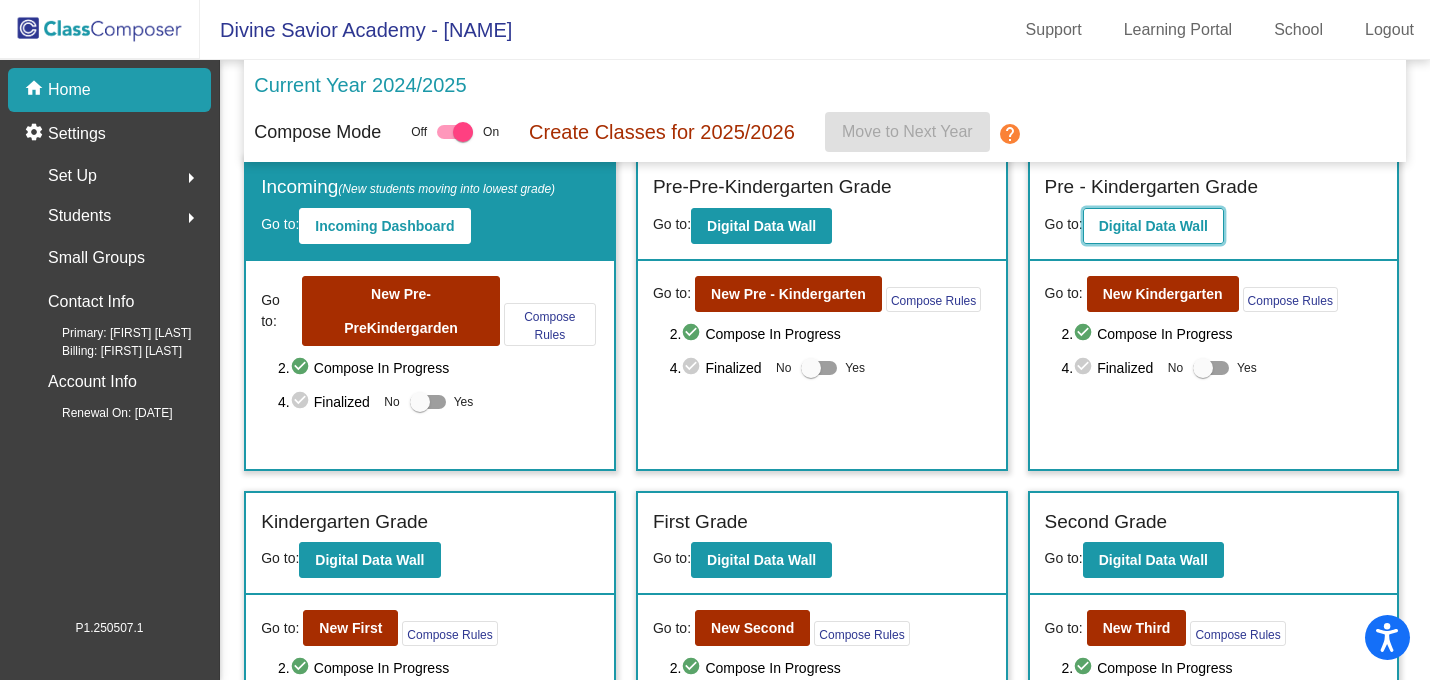 click on "Digital Data Wall" 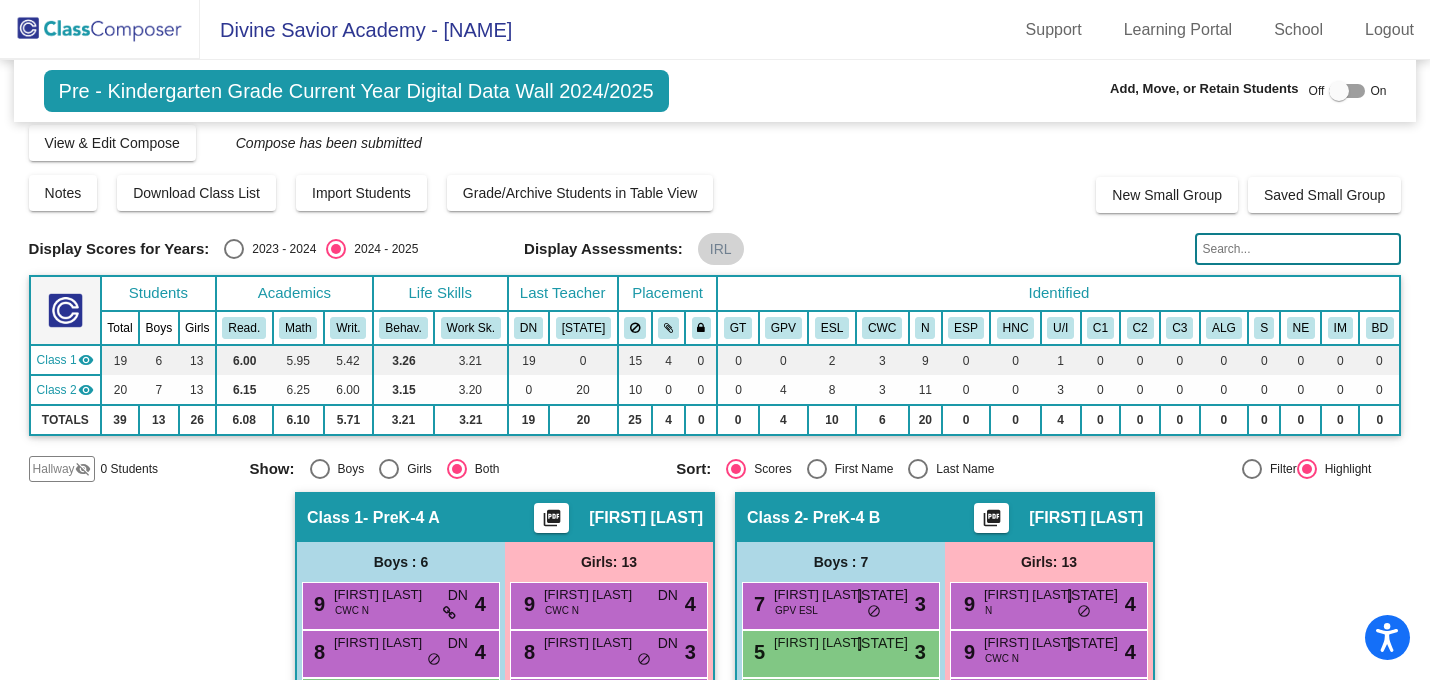 scroll, scrollTop: 0, scrollLeft: 0, axis: both 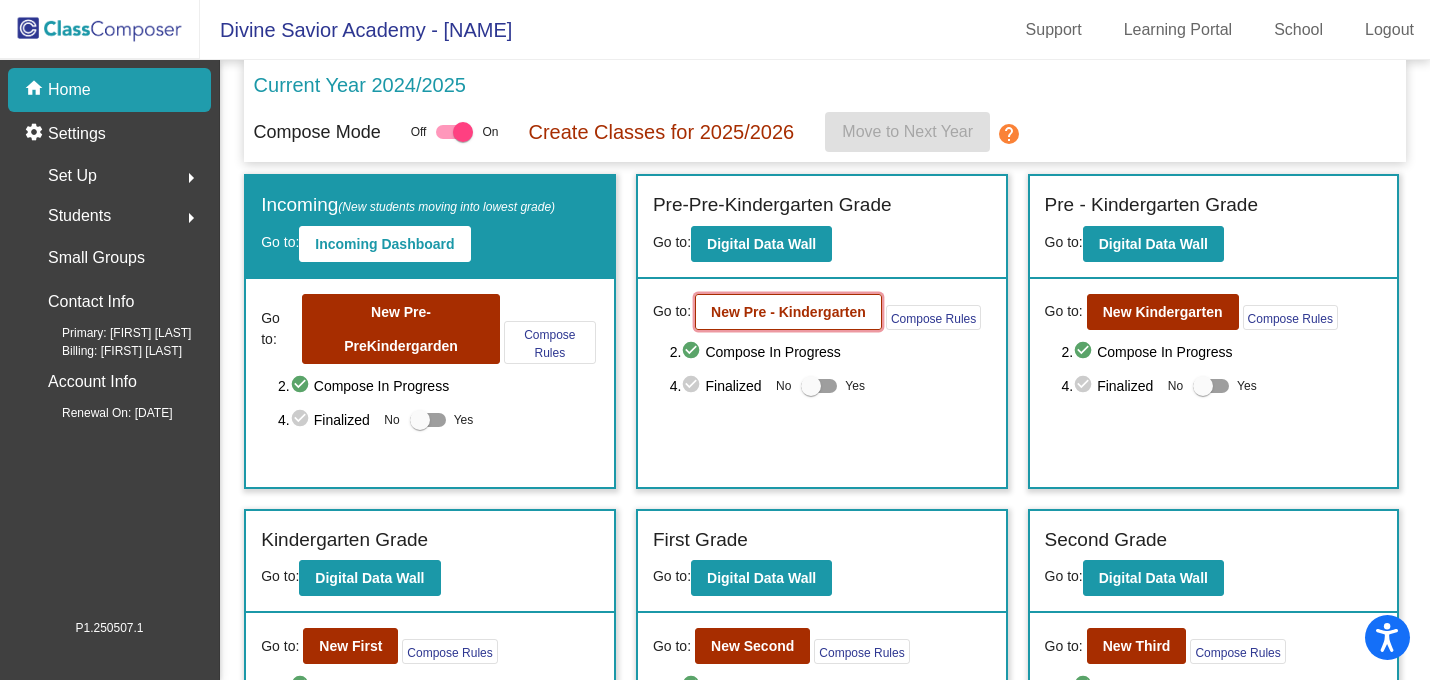 click on "New Pre - Kindergarten" 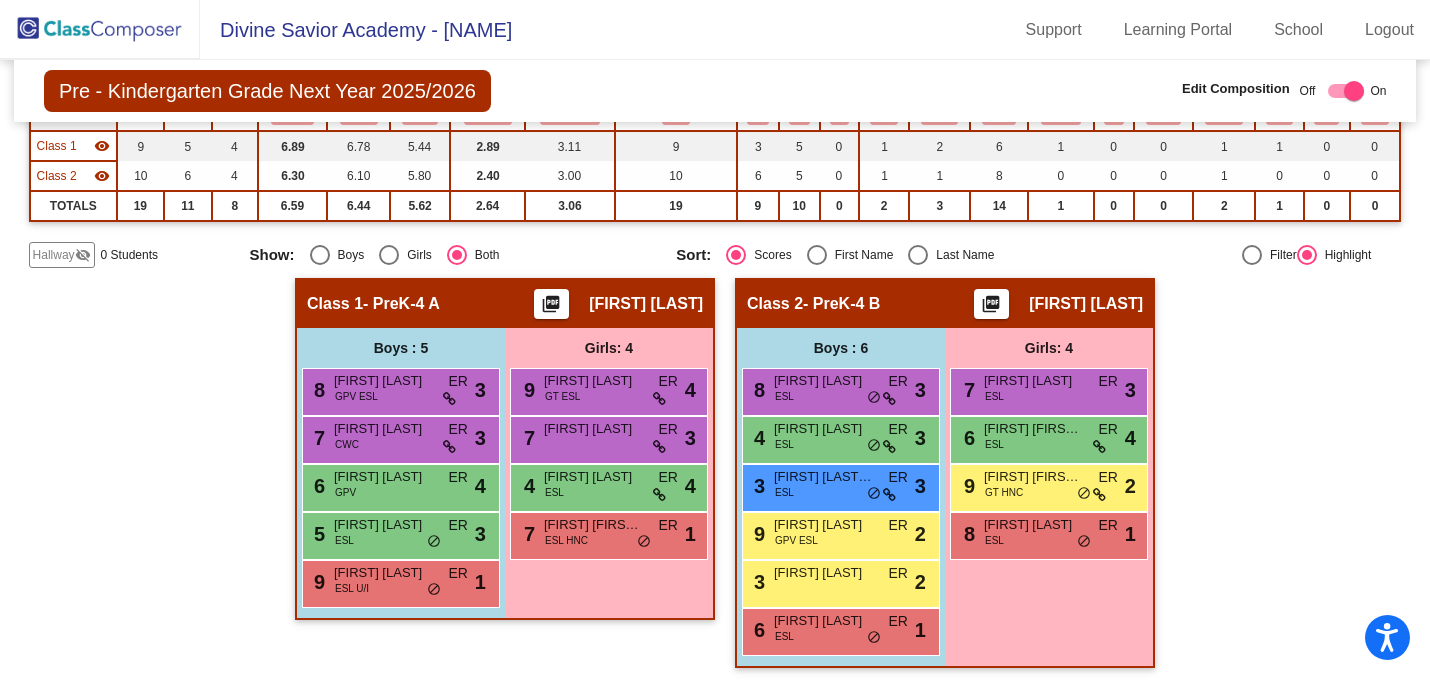scroll, scrollTop: 228, scrollLeft: 0, axis: vertical 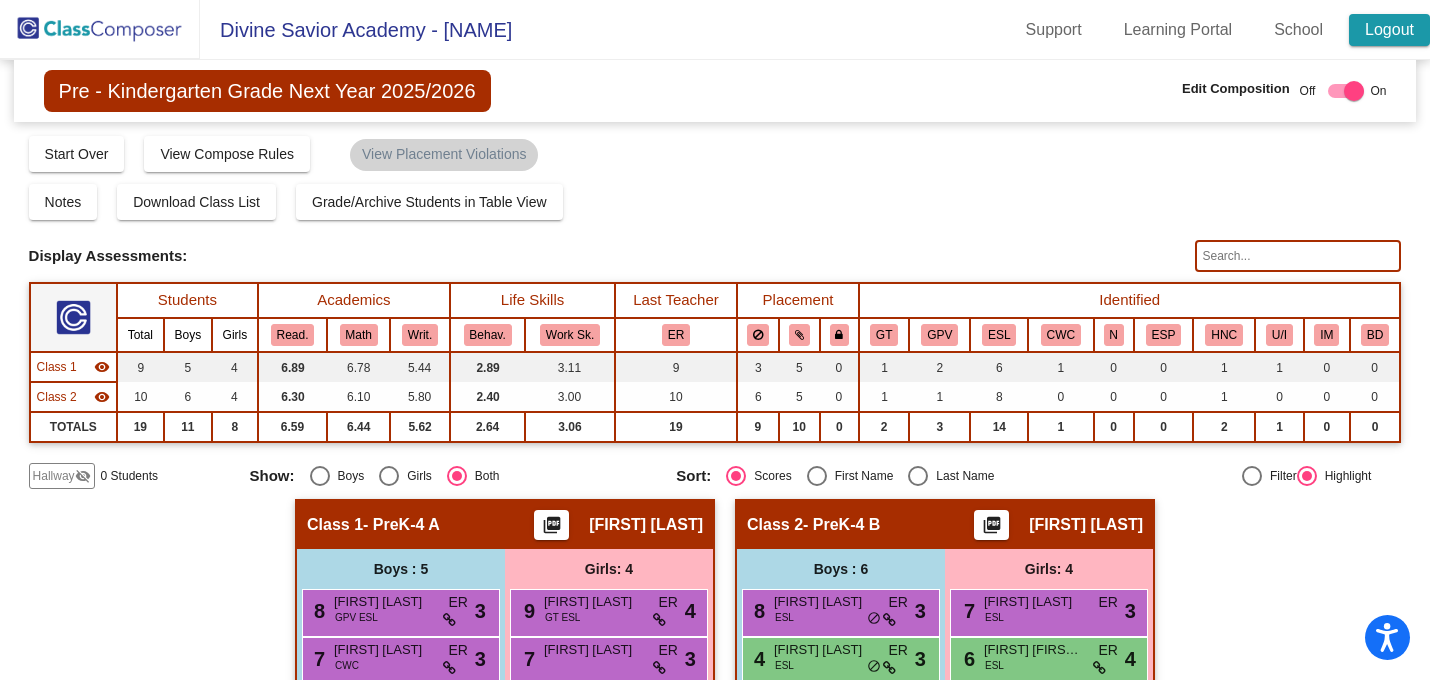 click on "Logout" 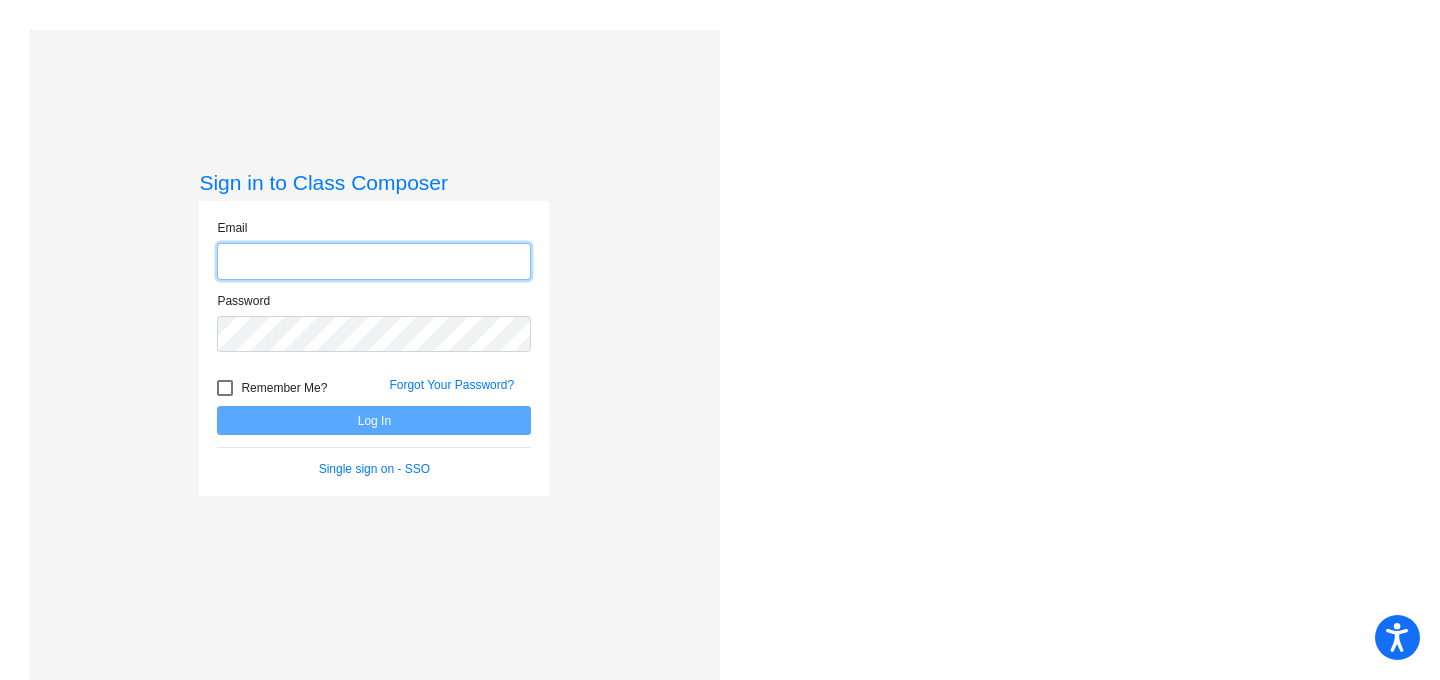 type on "[EMAIL]" 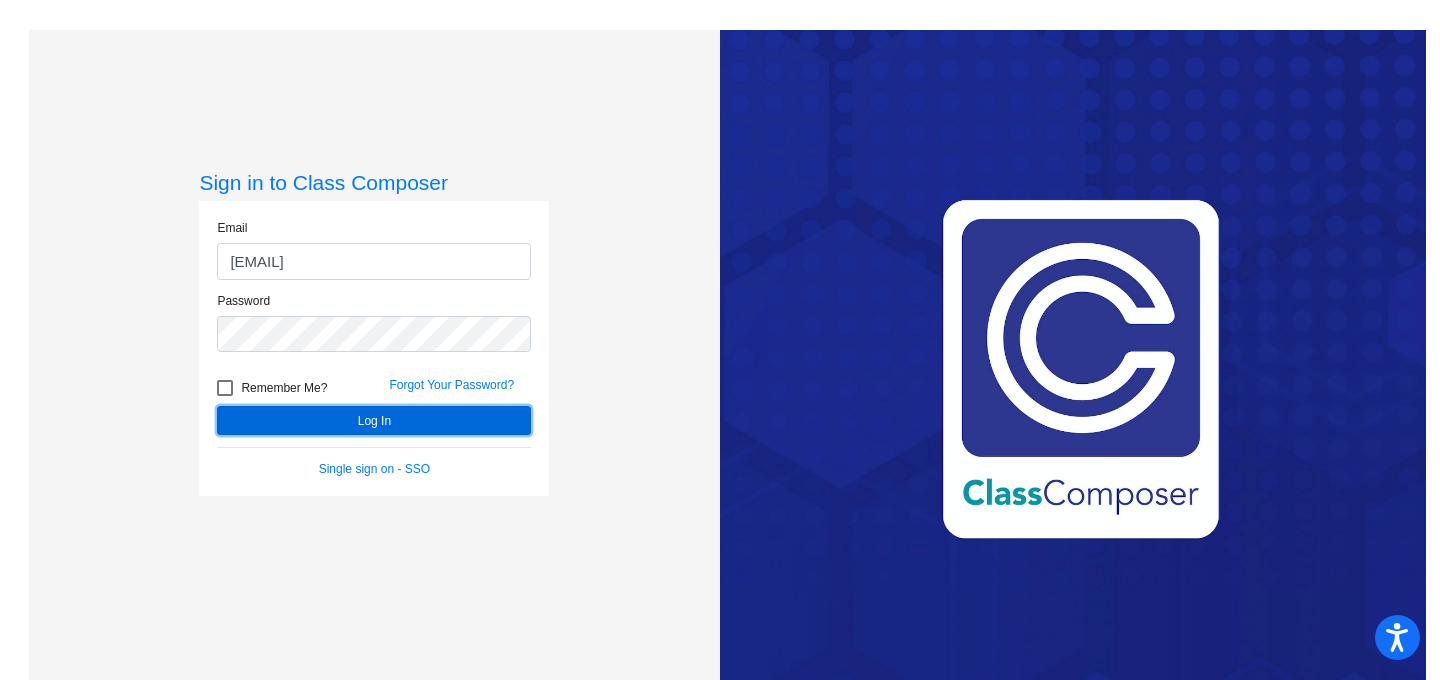 click on "Log In" 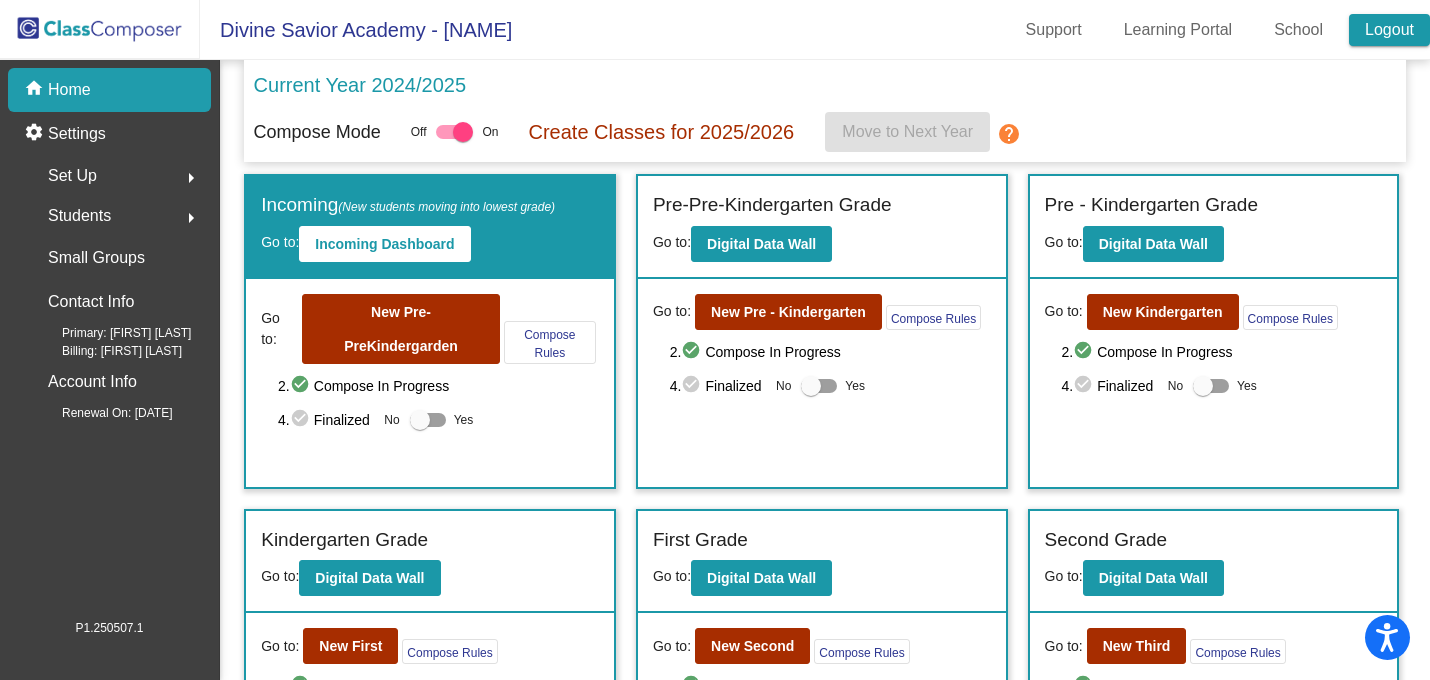 click on "Logout" 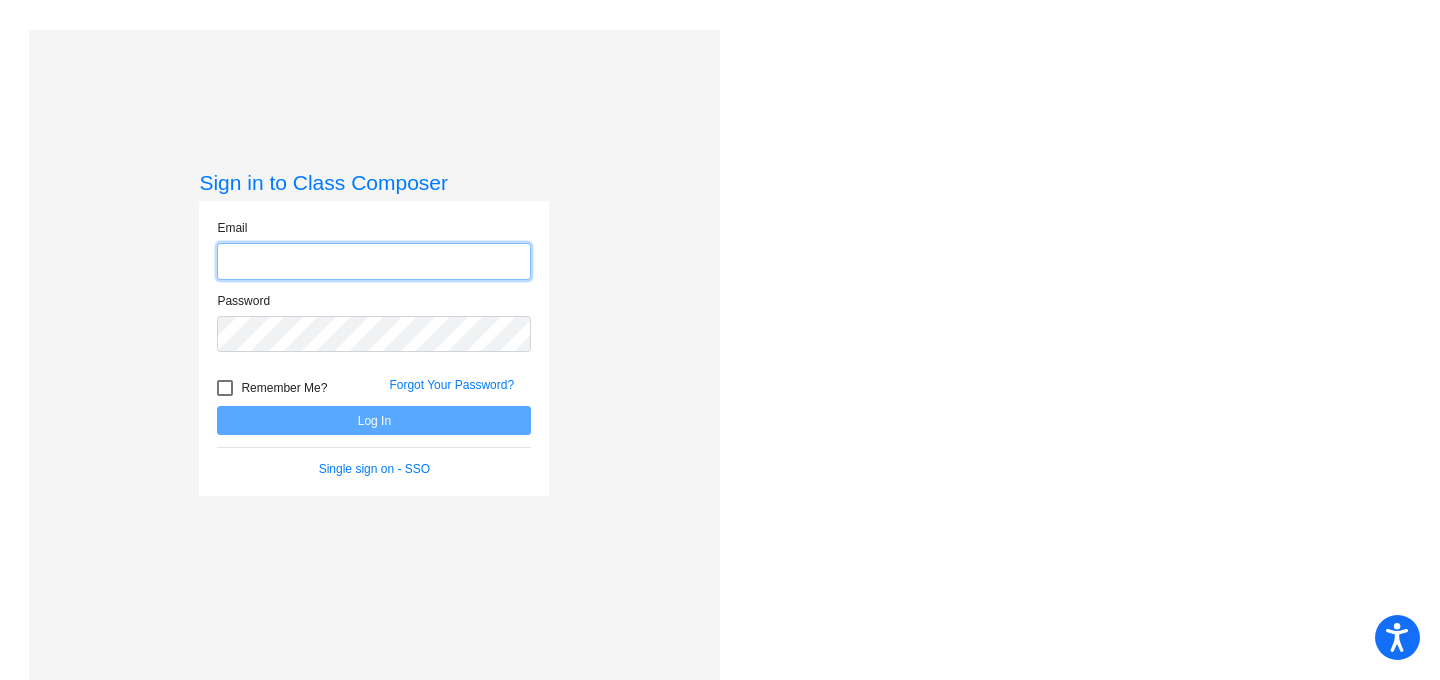 type on "[EMAIL]" 